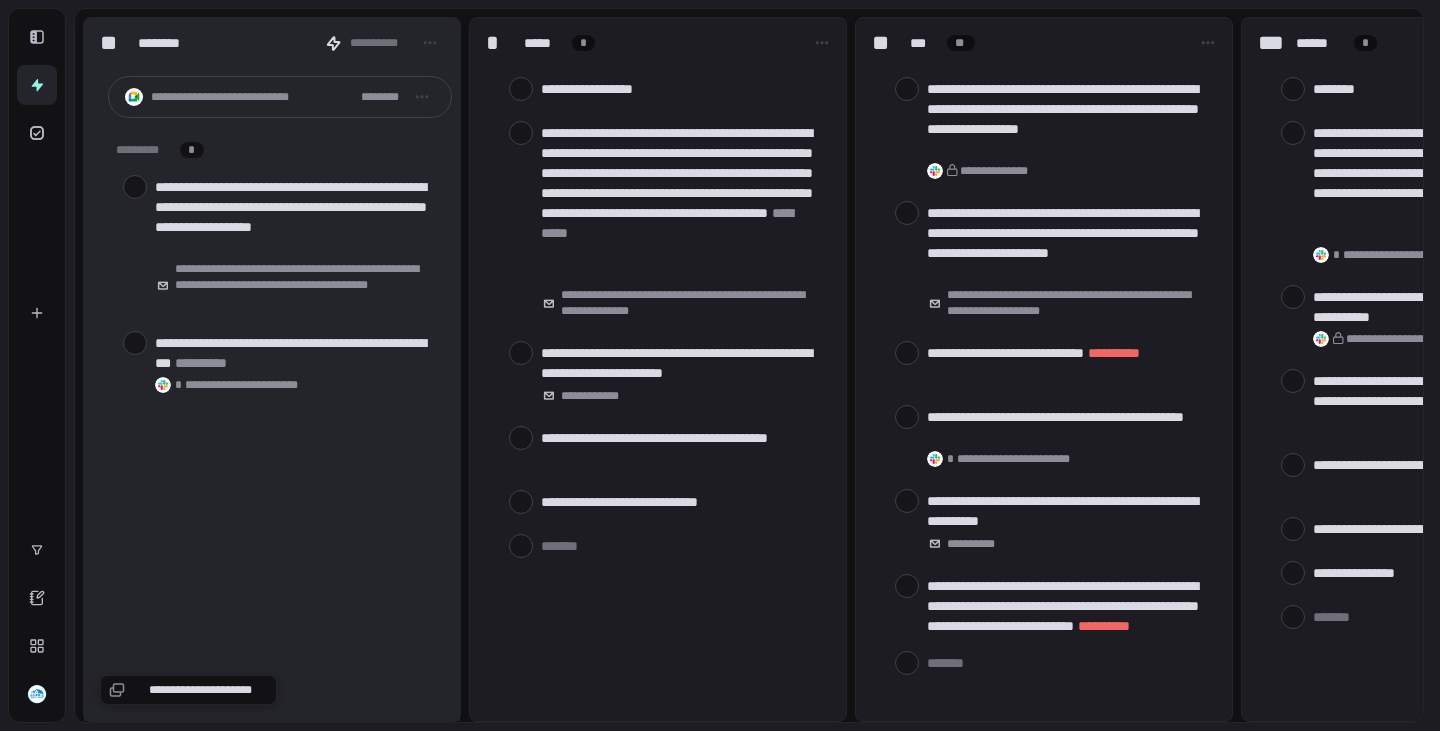 scroll, scrollTop: 0, scrollLeft: 0, axis: both 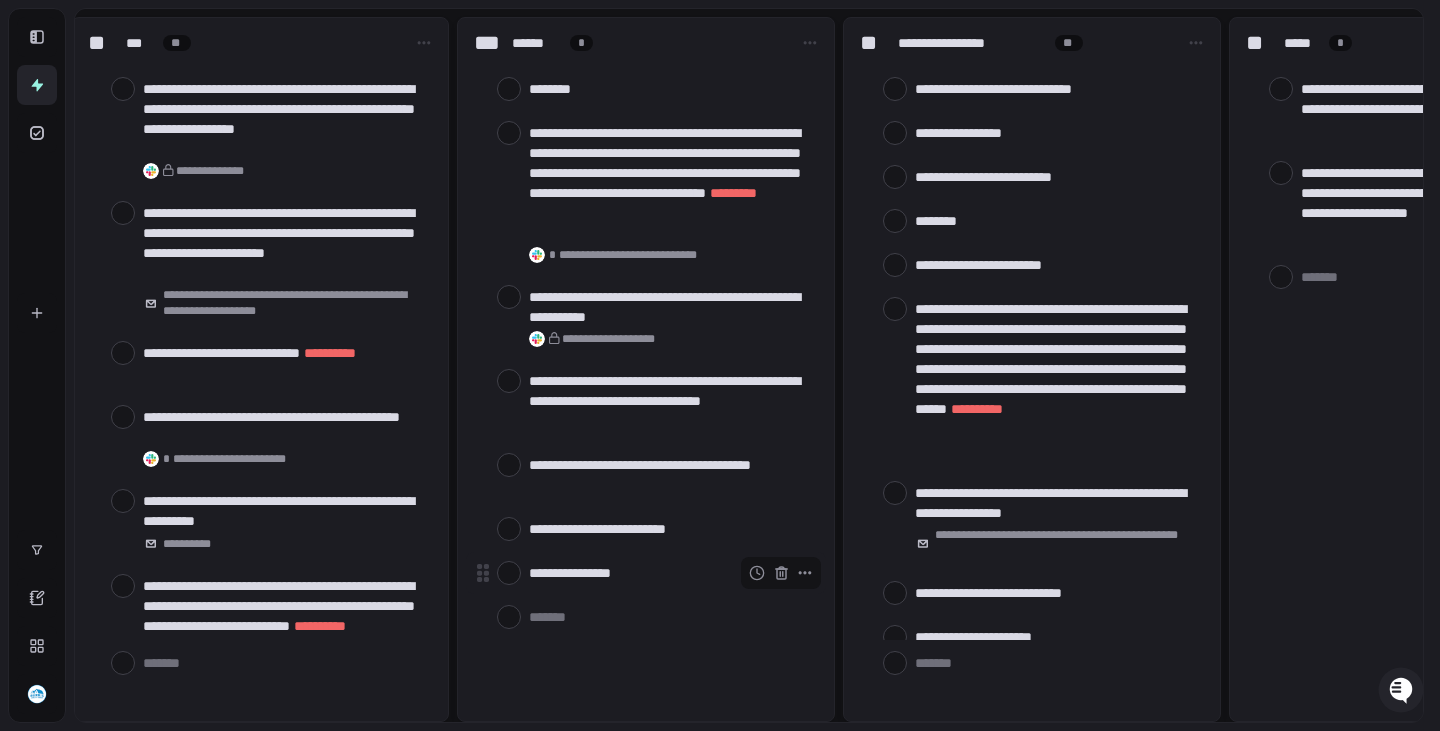 click on "**********" at bounding box center (669, 573) 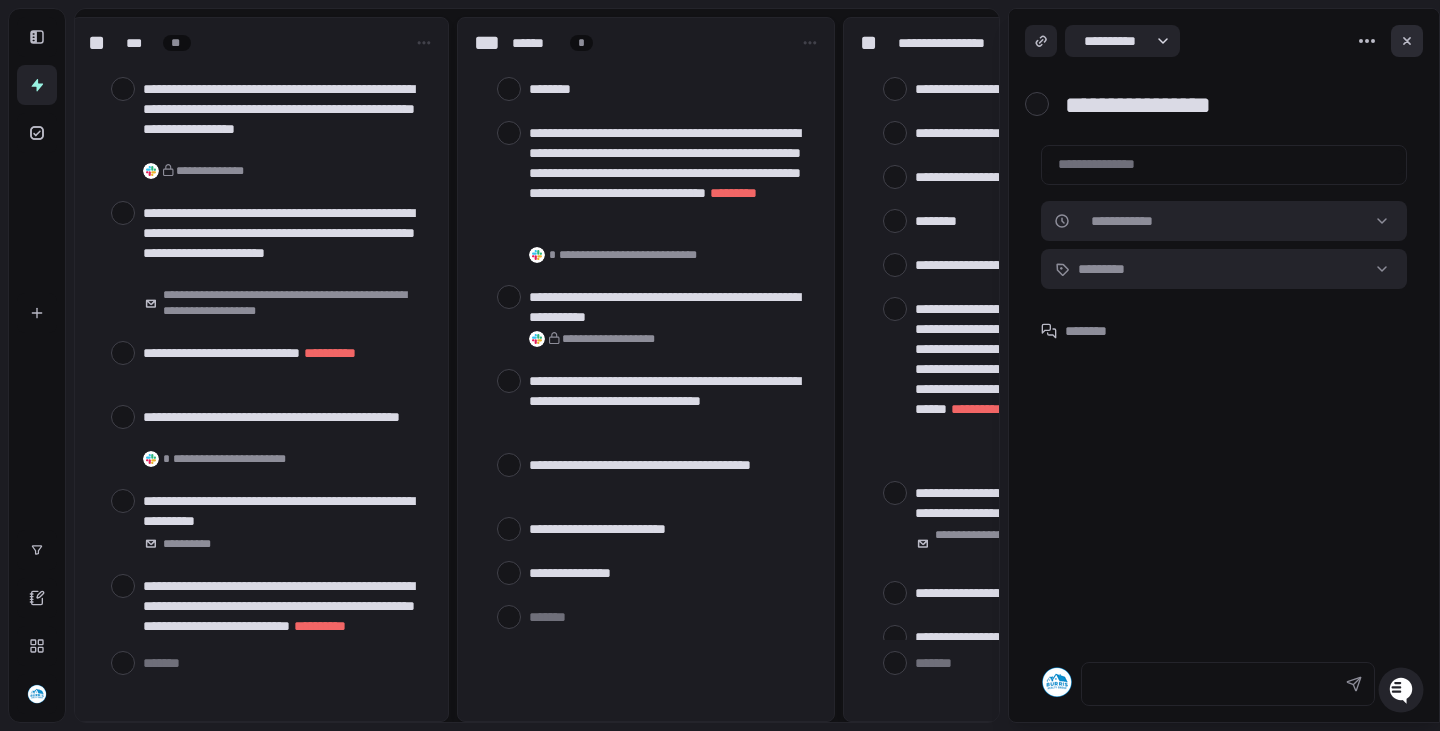 click at bounding box center (1407, 41) 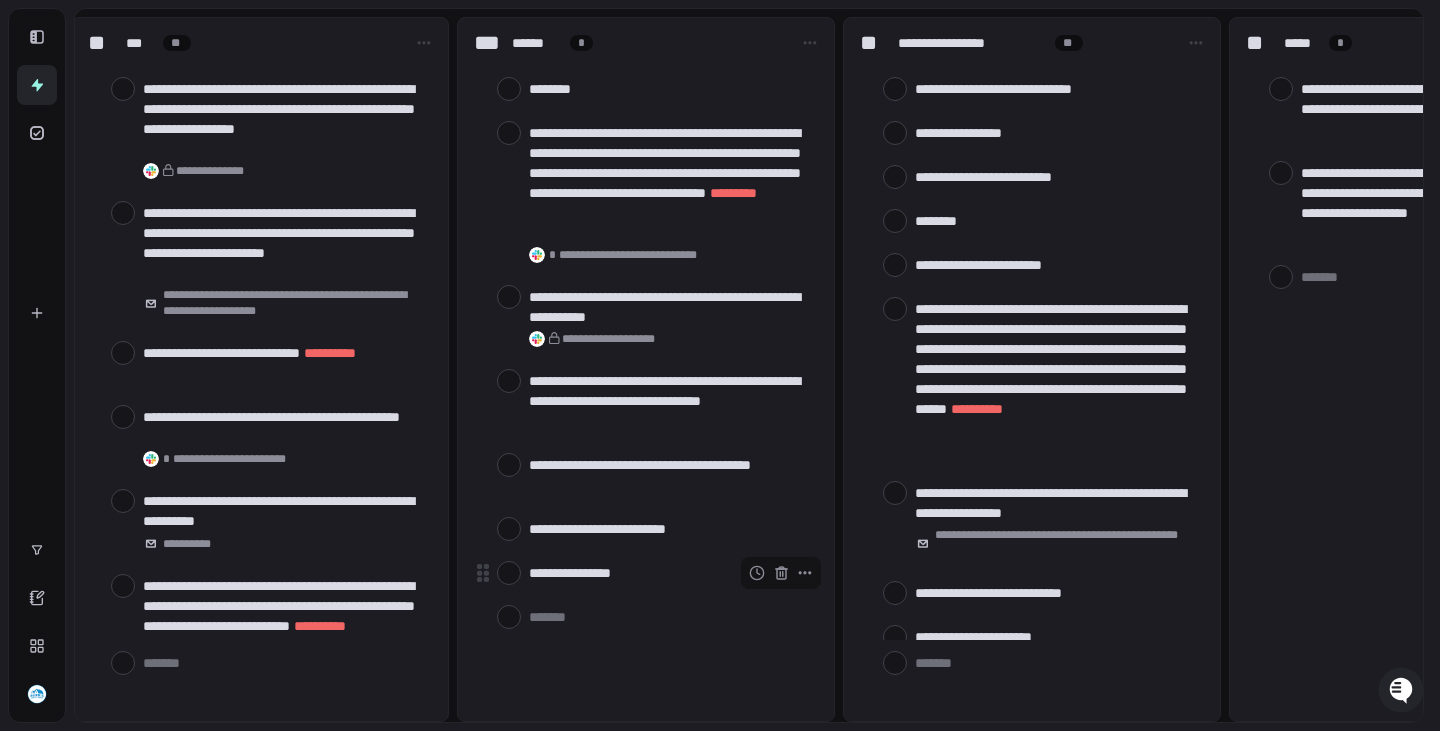 click at bounding box center [509, 573] 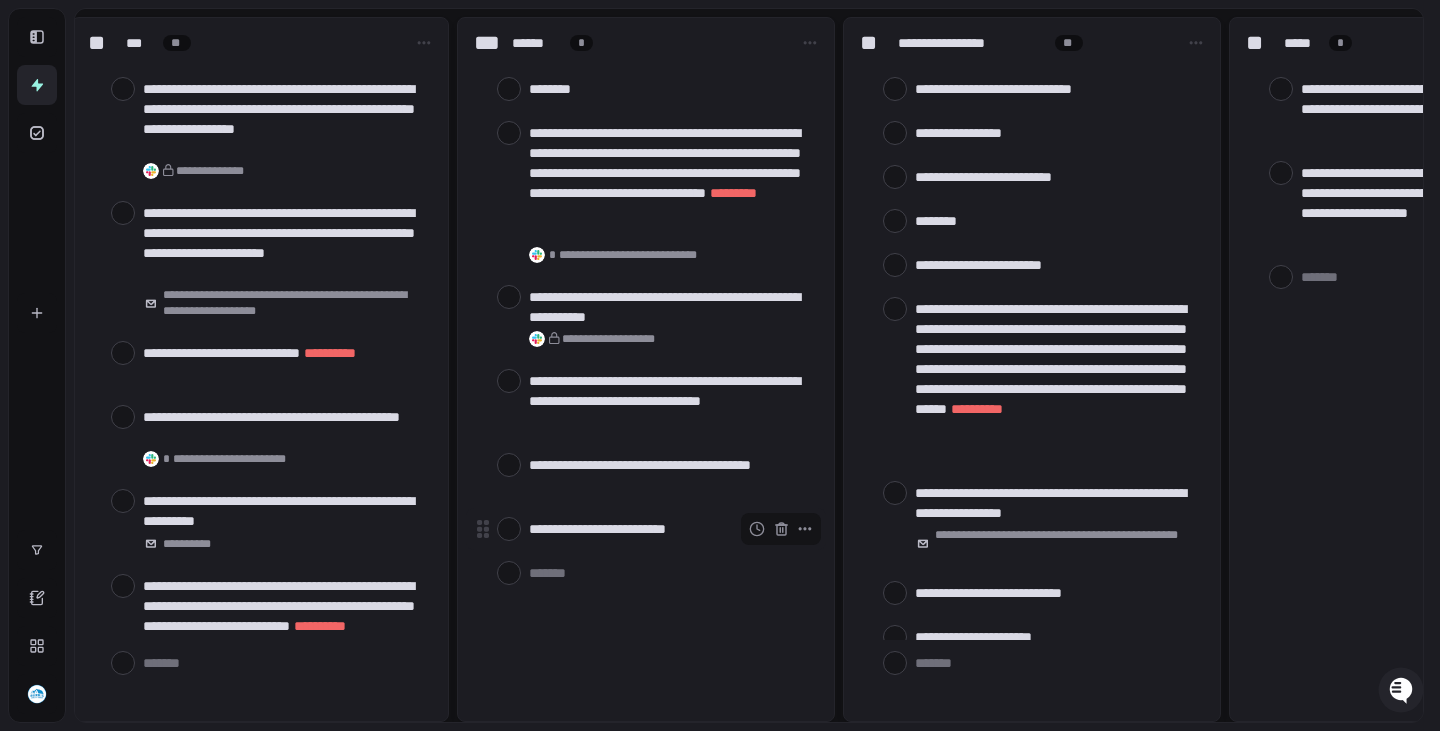 click on "**********" at bounding box center (669, 529) 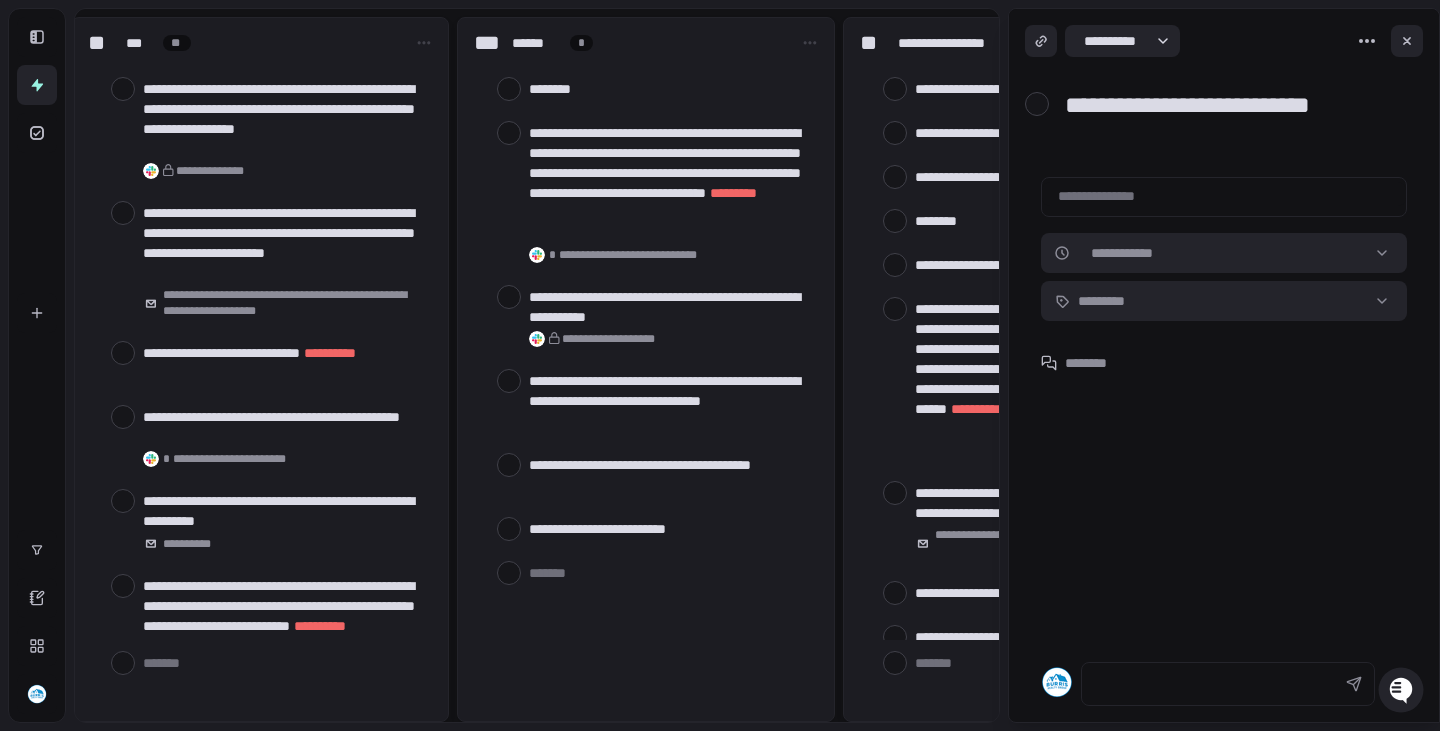 click at bounding box center (1224, 194) 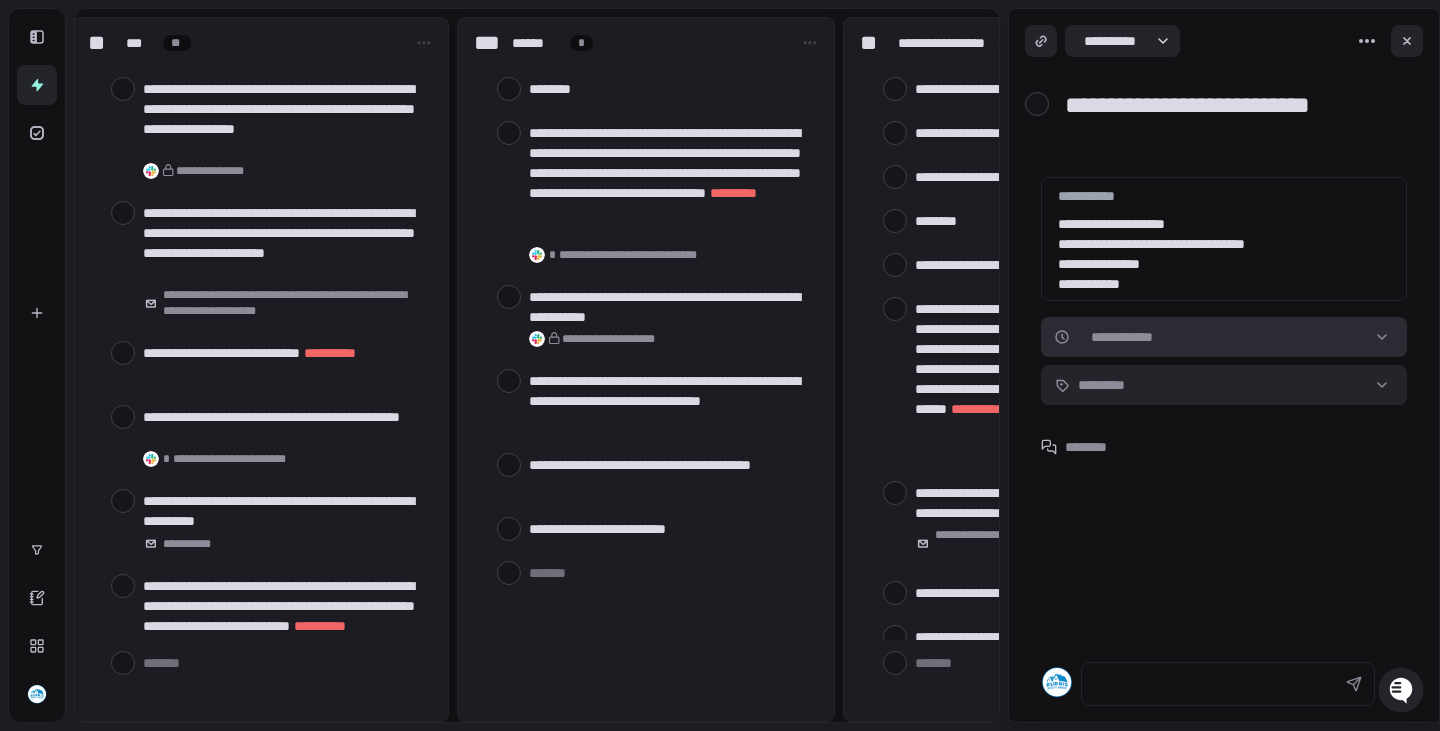 type on "**********" 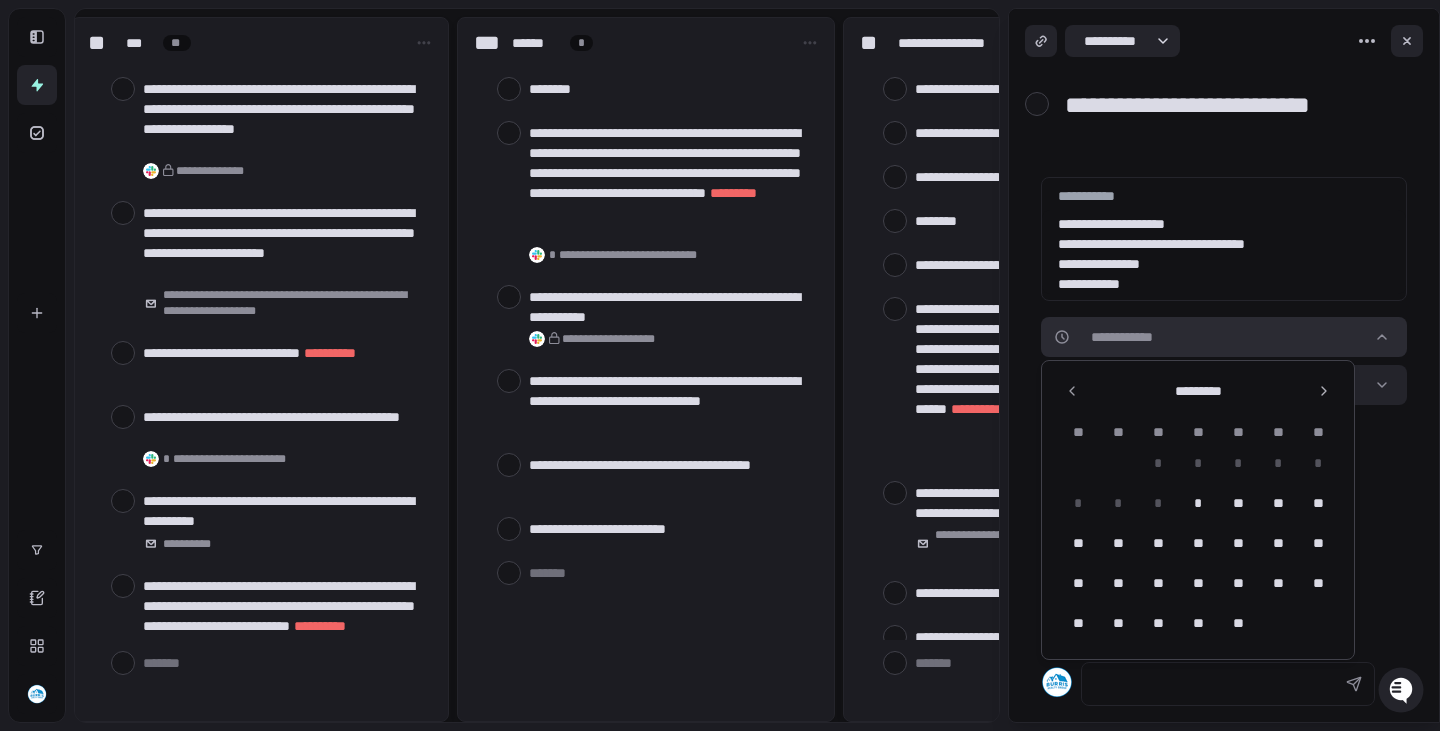 click on "**********" at bounding box center [720, 365] 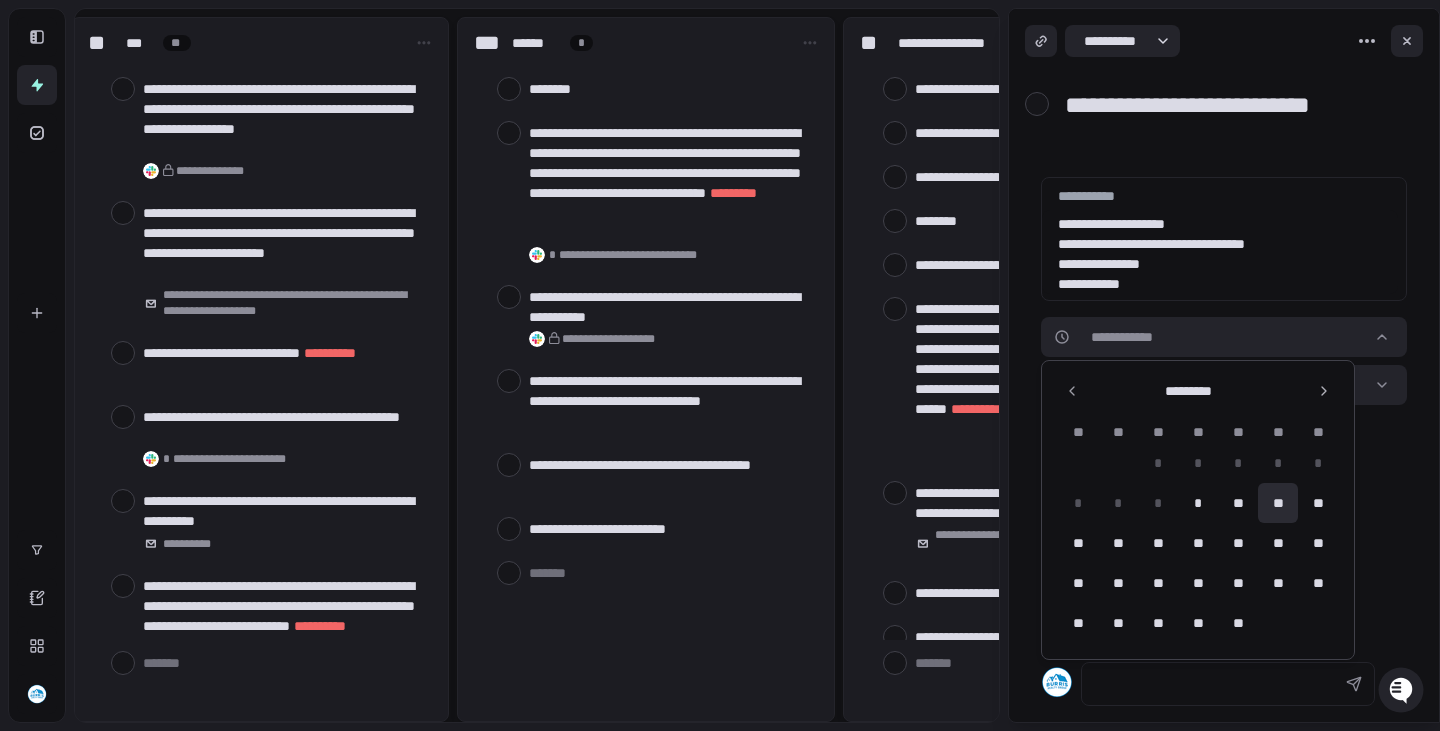 click on "**" at bounding box center (1278, 503) 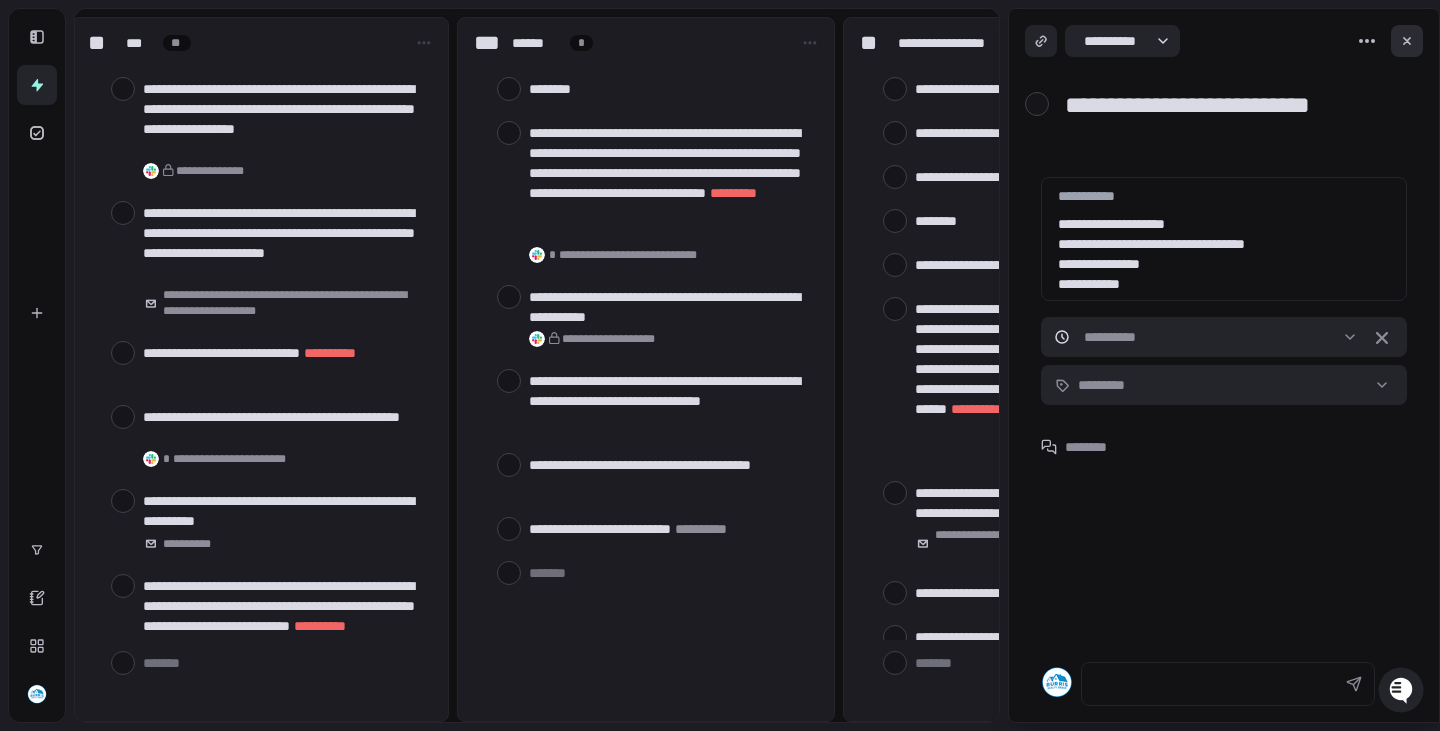 click at bounding box center [1407, 41] 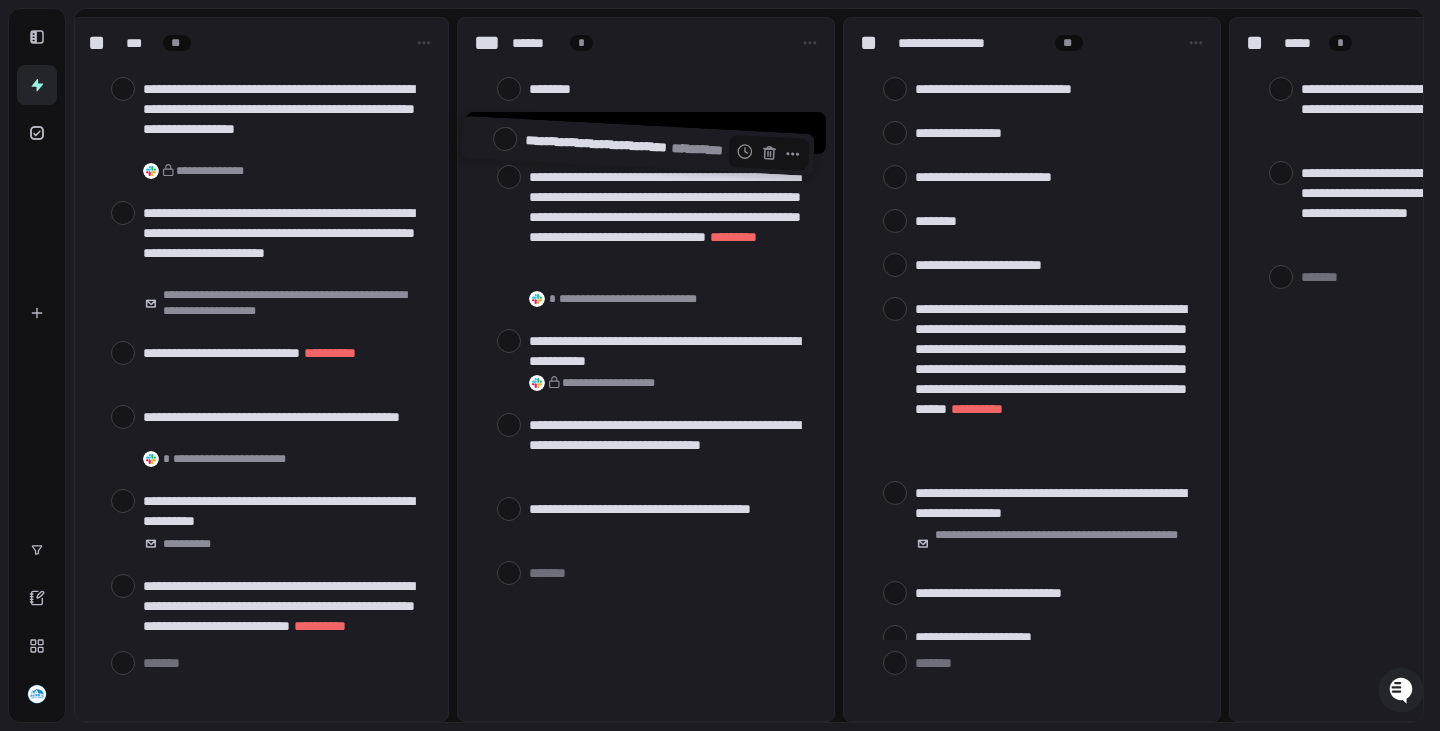 drag, startPoint x: 484, startPoint y: 529, endPoint x: 480, endPoint y: 146, distance: 383.02087 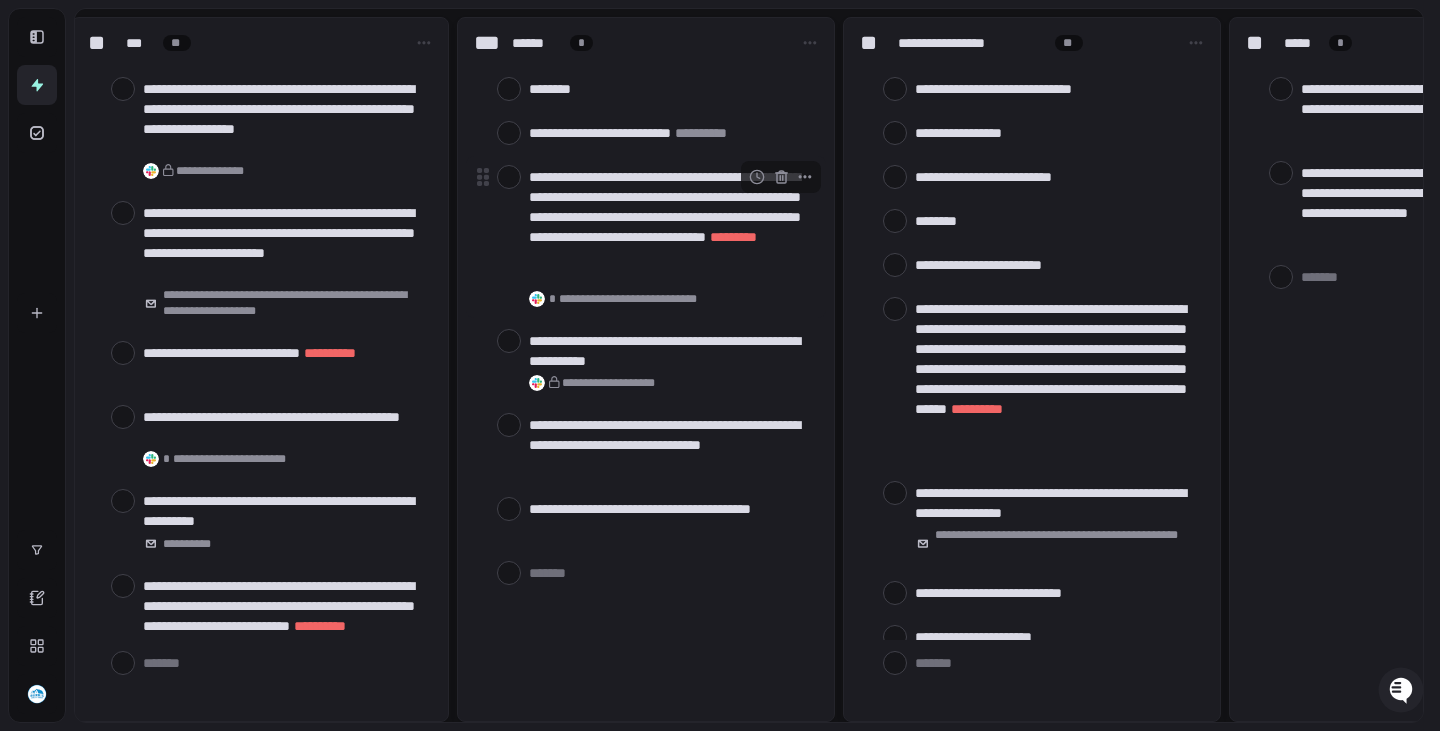 click at bounding box center (509, 177) 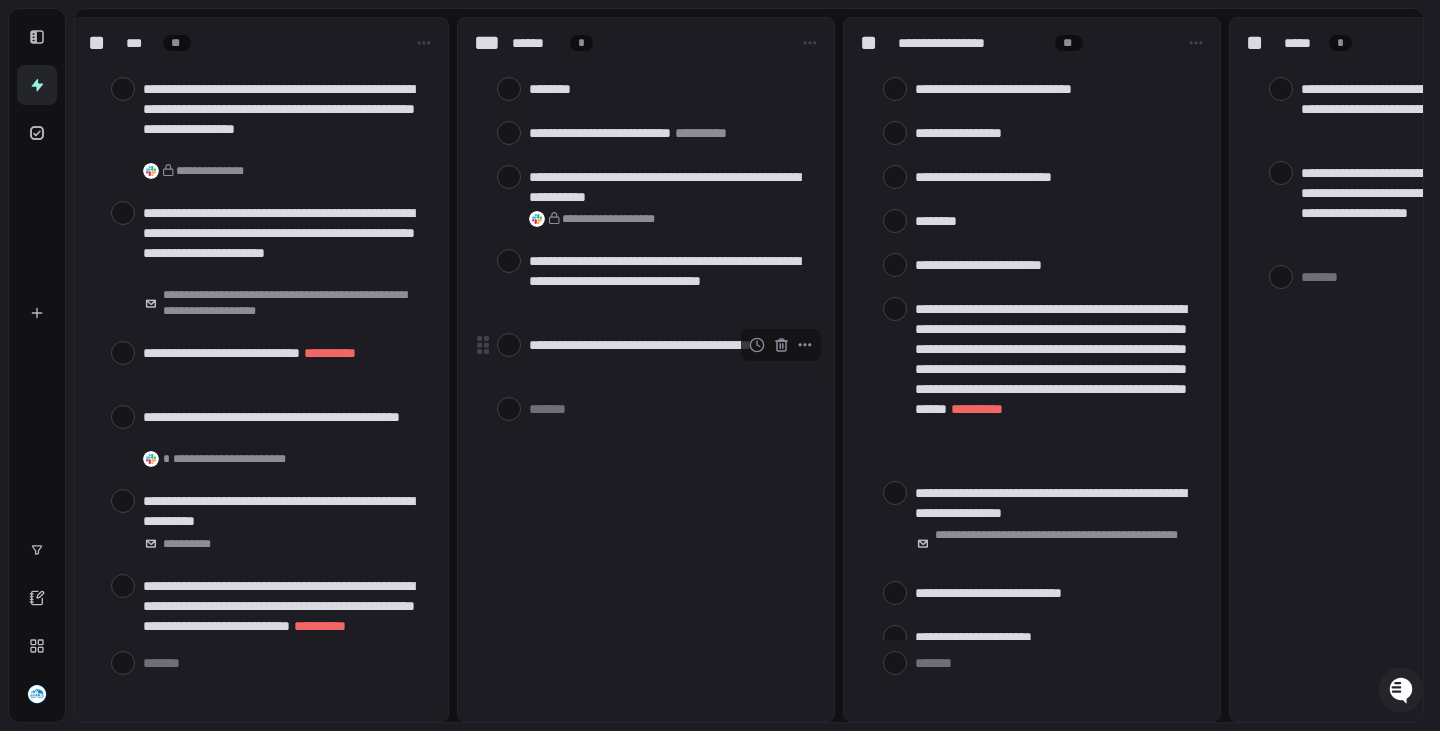 click at bounding box center [509, 345] 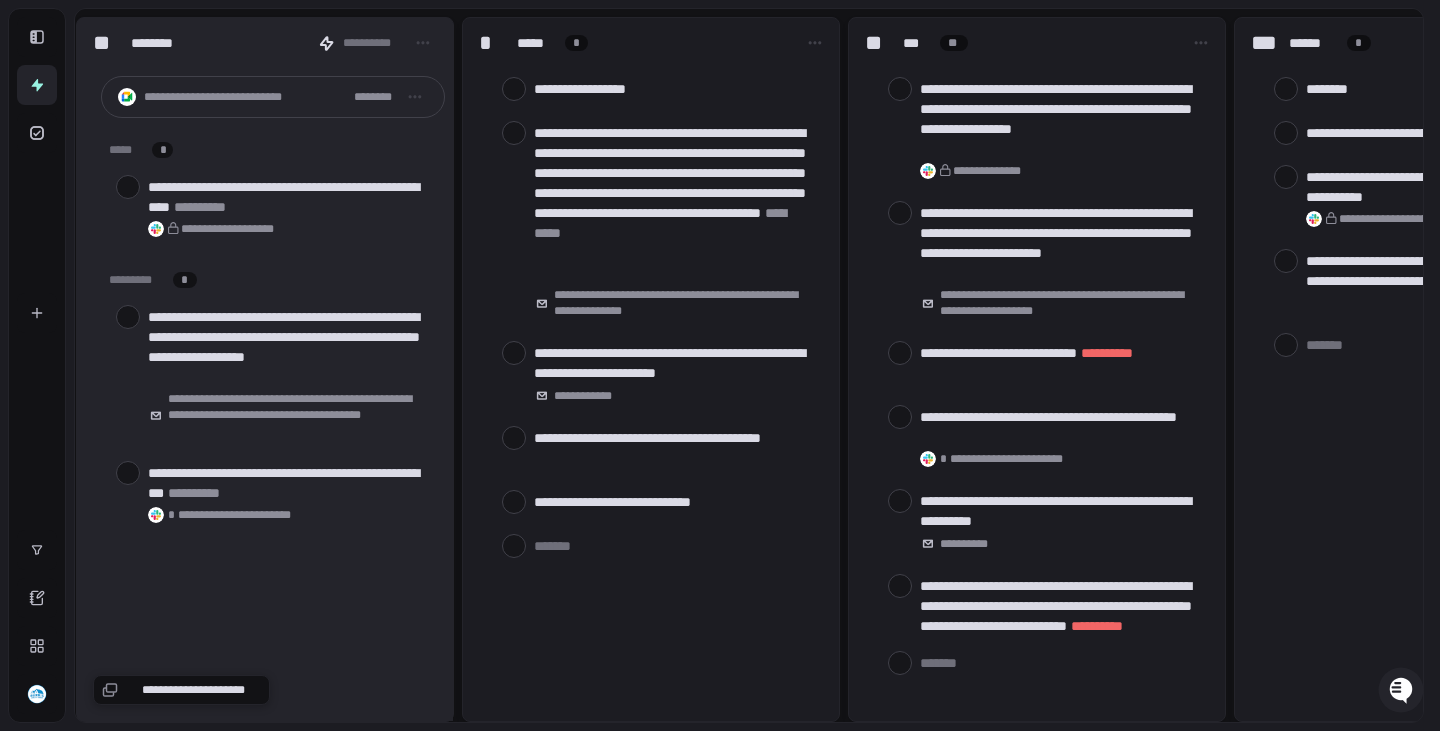 scroll, scrollTop: 0, scrollLeft: 0, axis: both 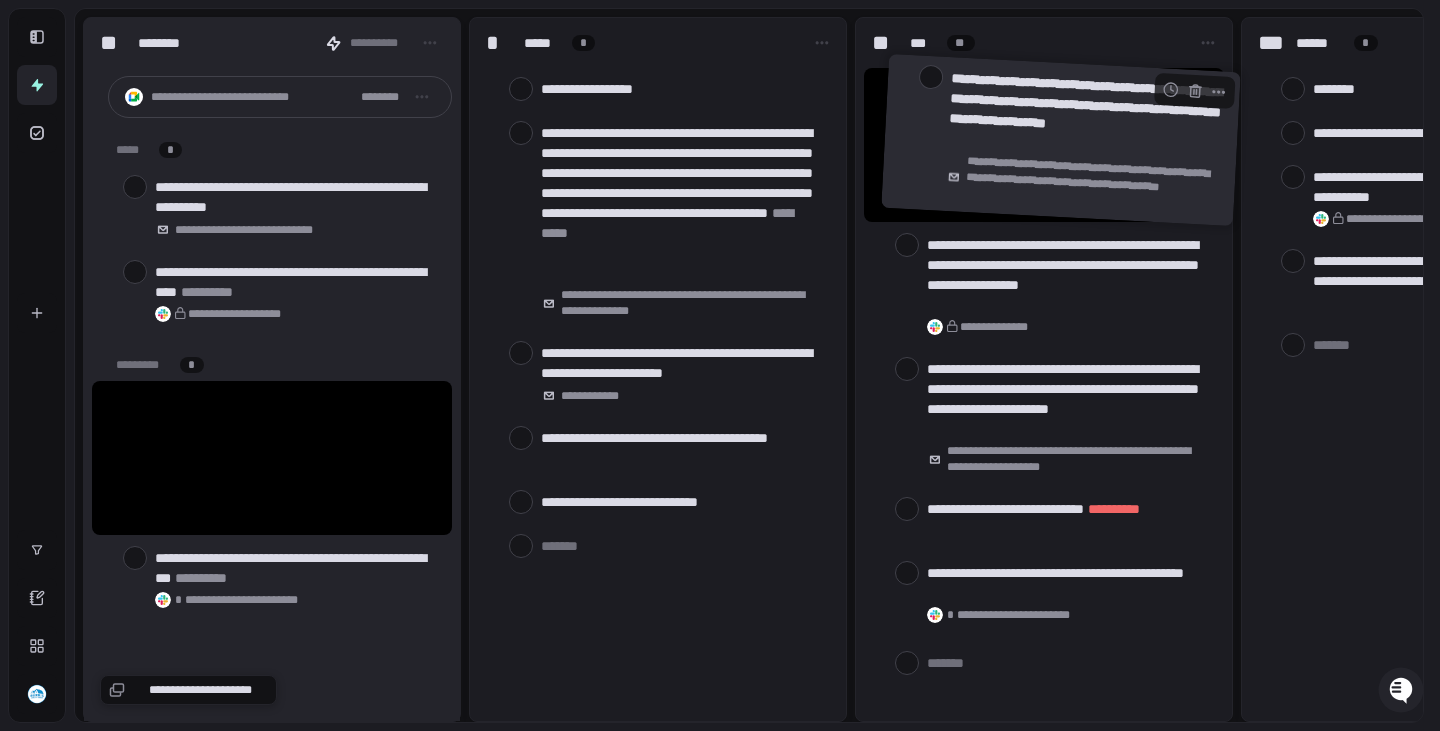 drag, startPoint x: 251, startPoint y: 426, endPoint x: 1044, endPoint y: 109, distance: 854.0129 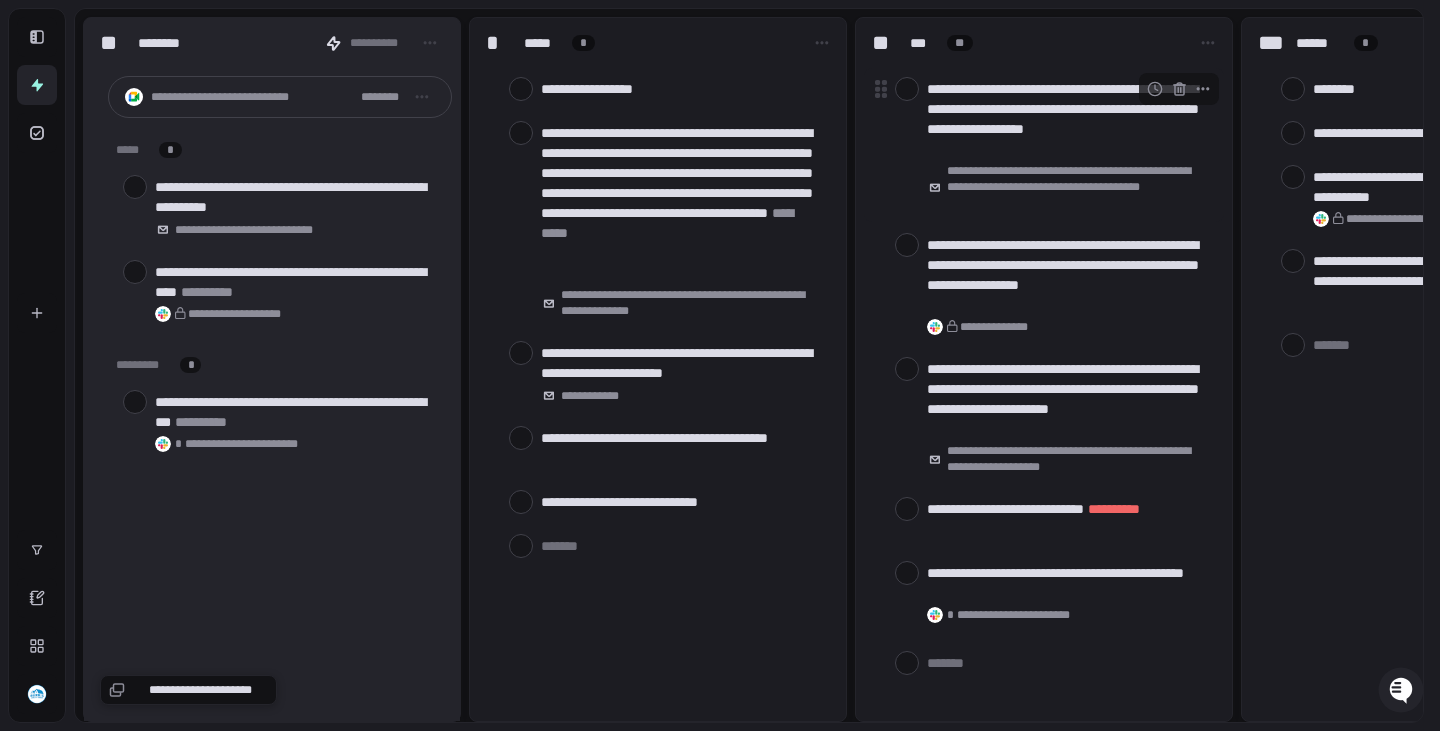 click on "**********" at bounding box center [1067, 119] 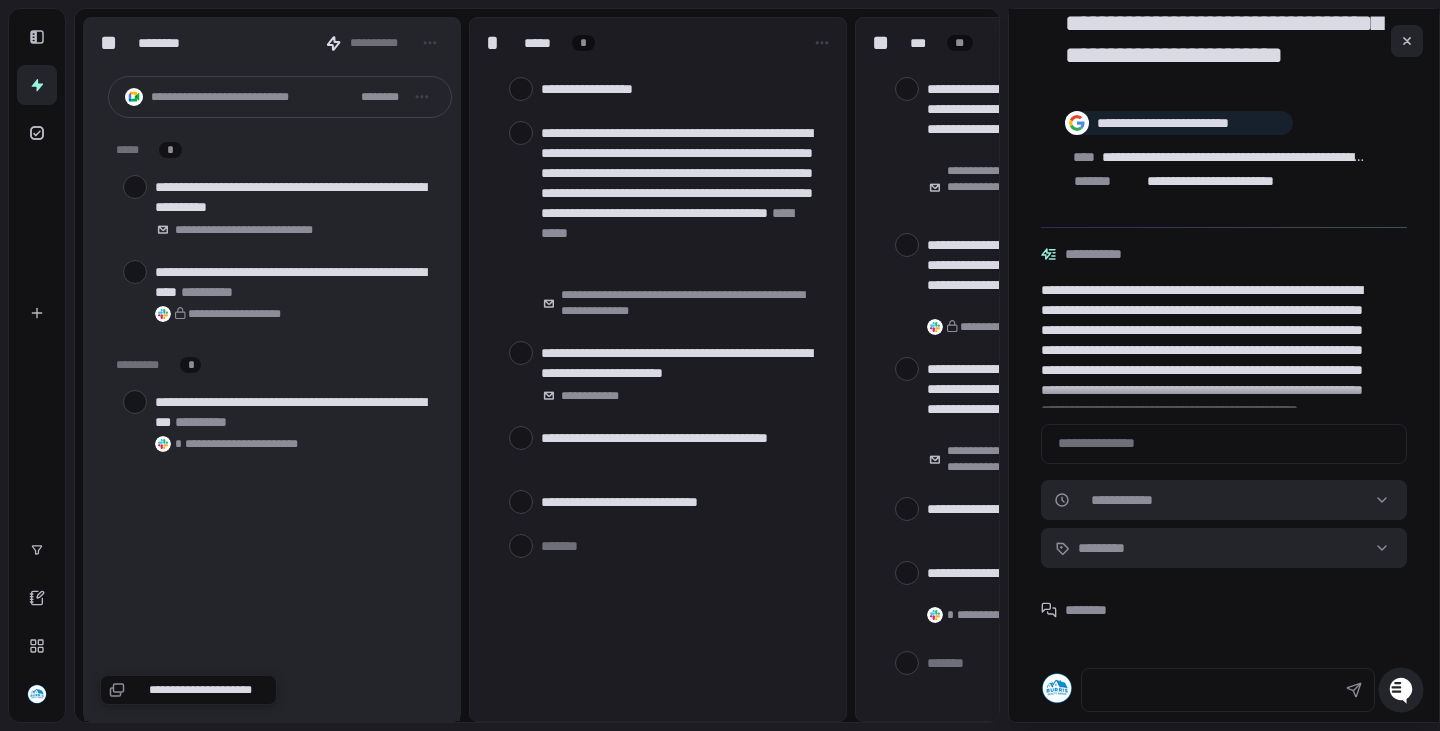 scroll, scrollTop: 152, scrollLeft: 0, axis: vertical 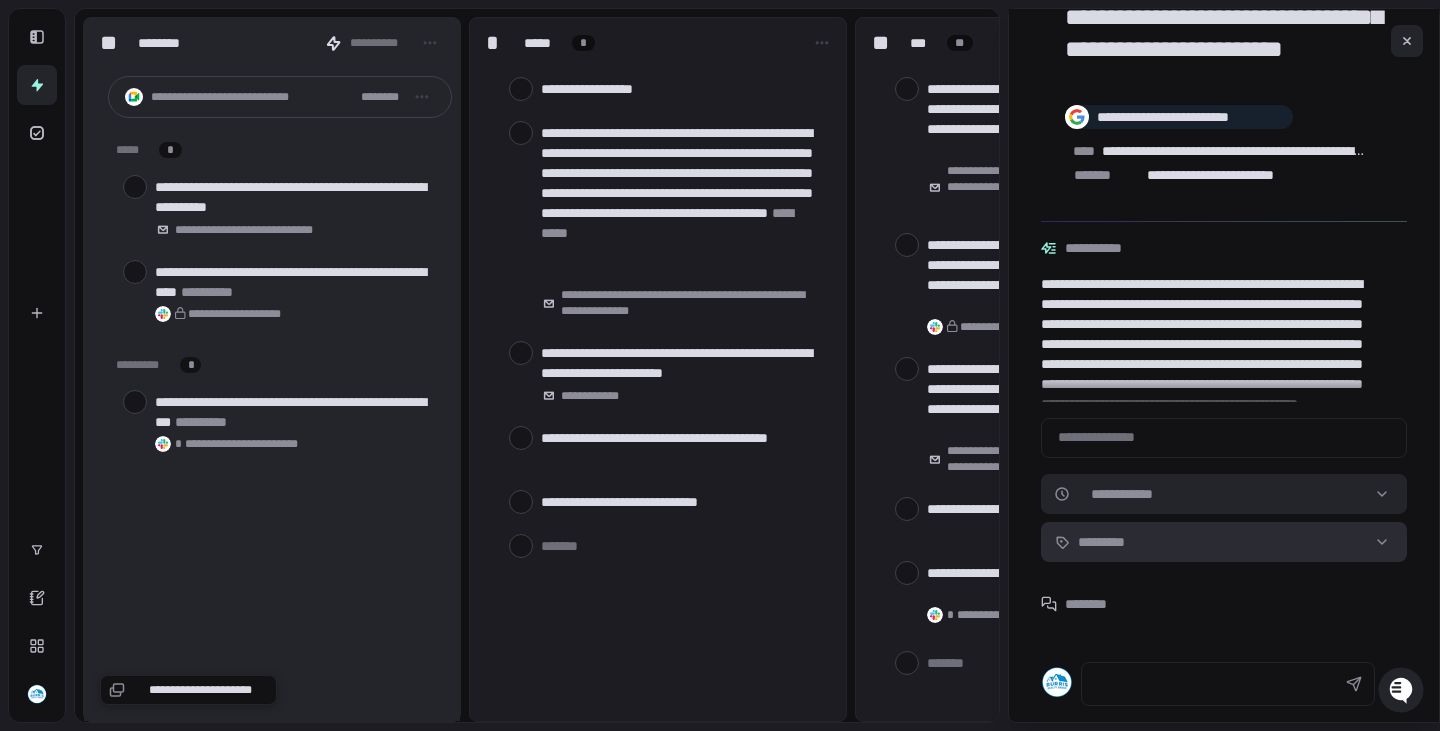 click on "**********" at bounding box center (720, 365) 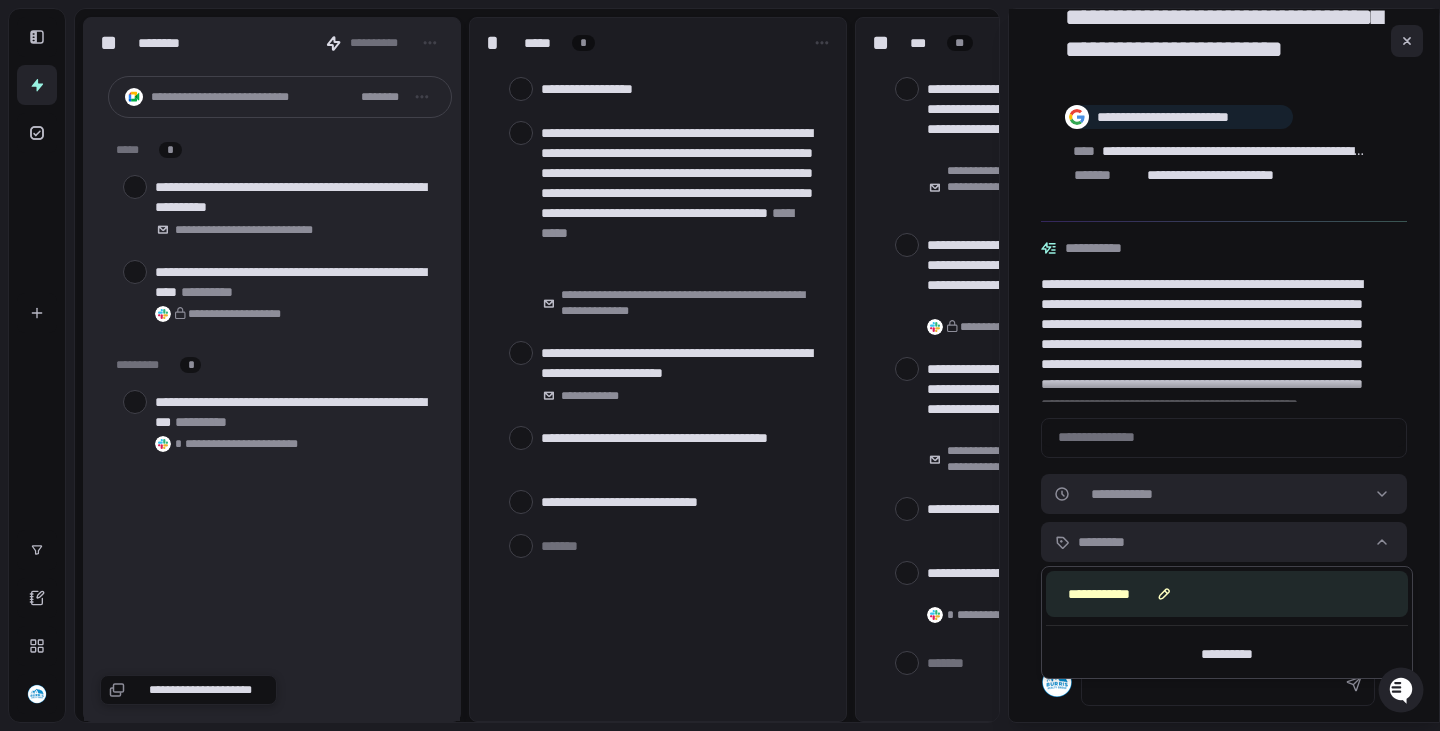 click on "**   *********" at bounding box center [1098, 594] 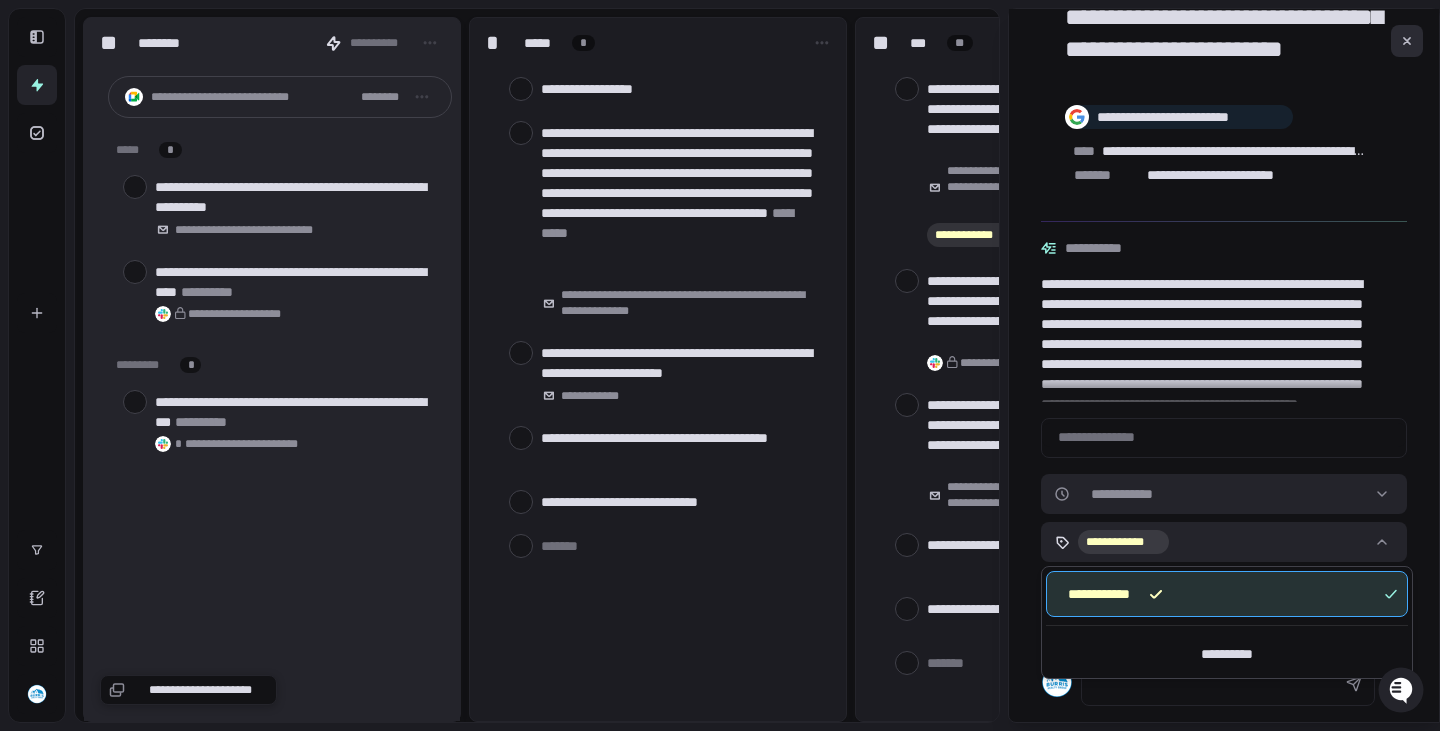 click on "**********" at bounding box center (720, 365) 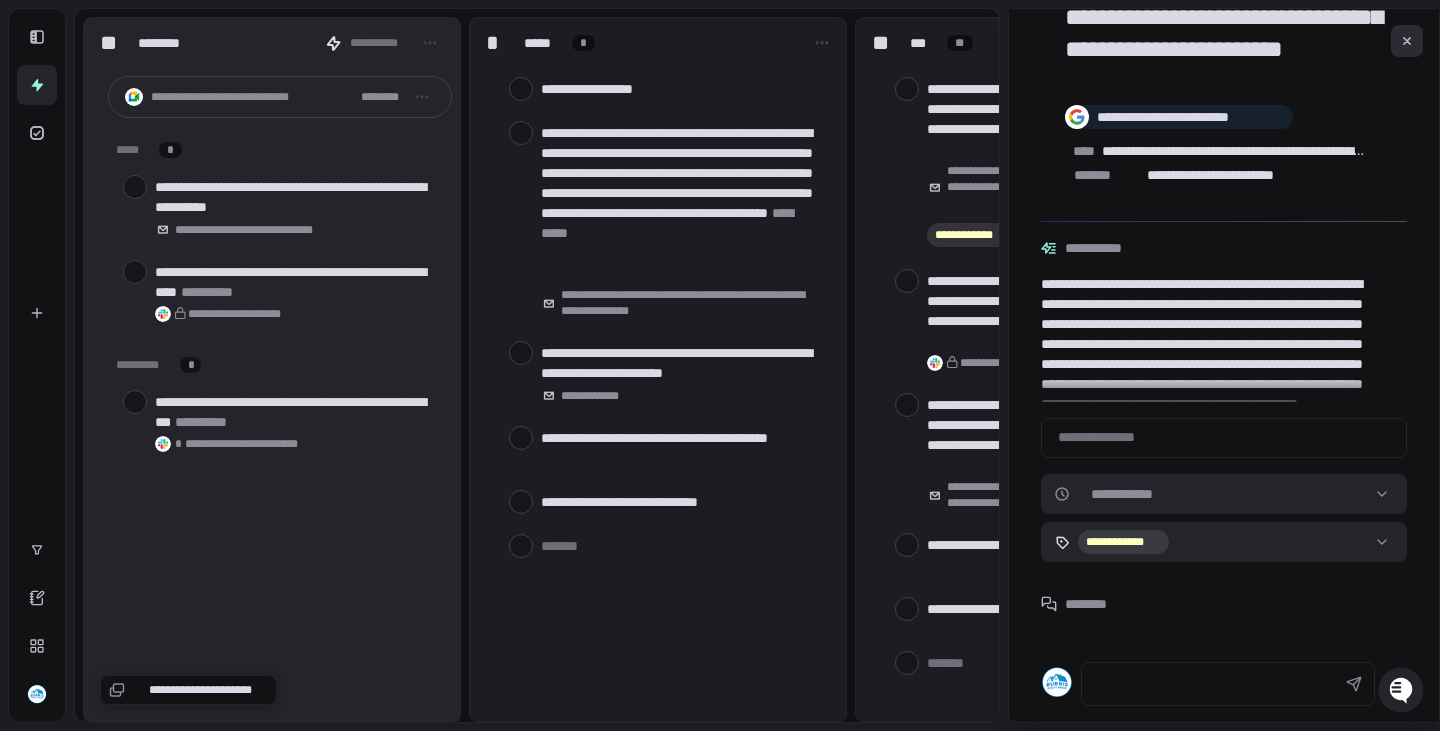 click at bounding box center [1407, 41] 